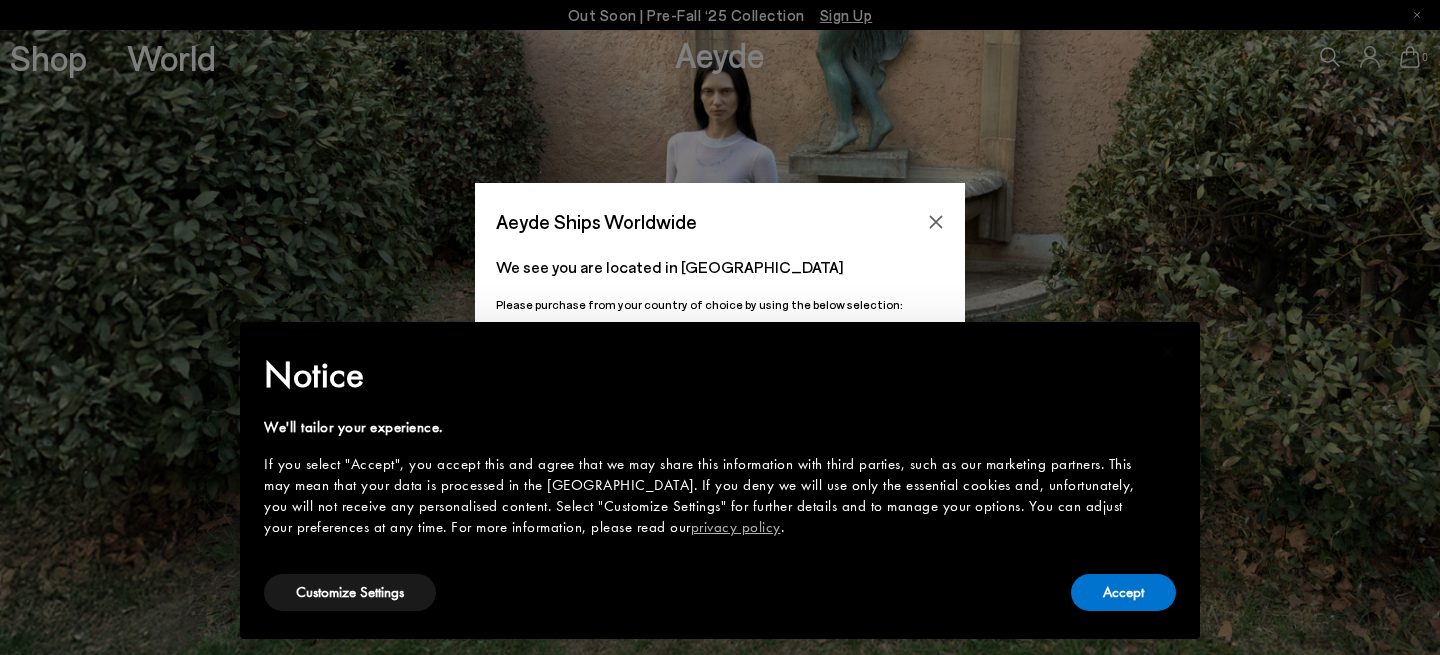 scroll, scrollTop: 0, scrollLeft: 0, axis: both 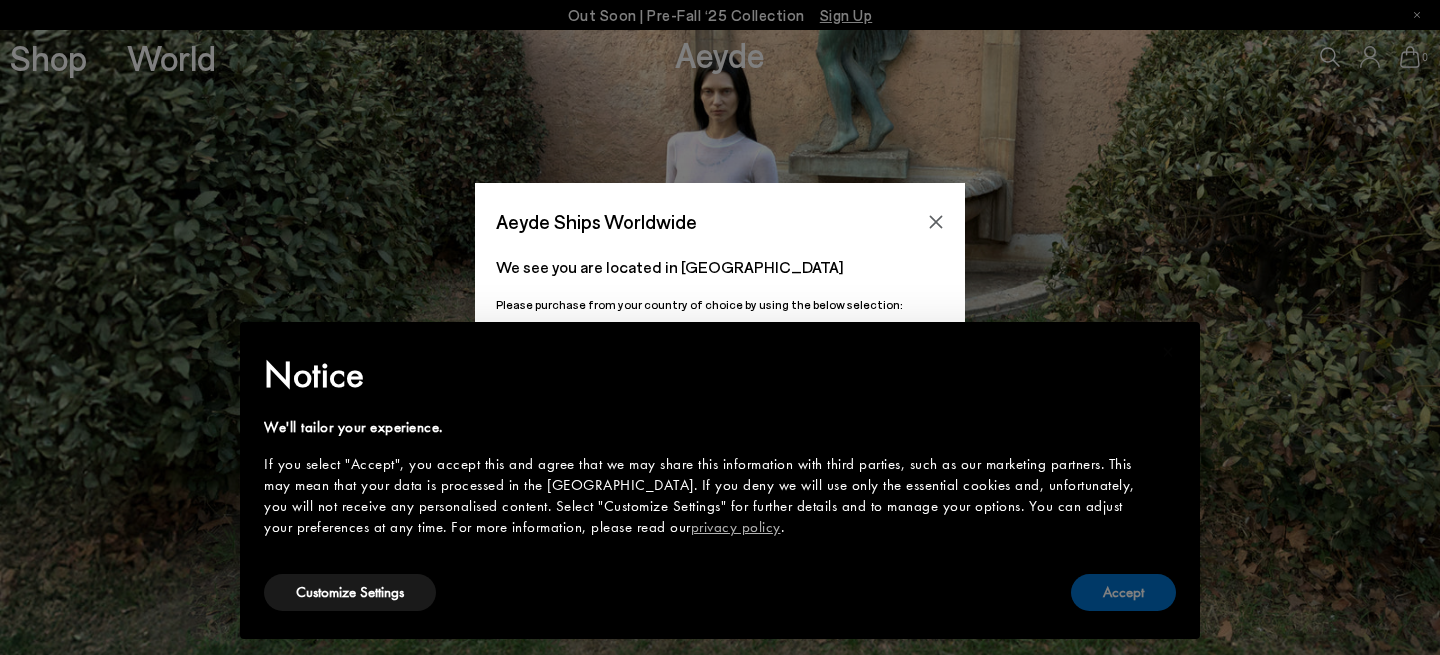 click on "Accept" at bounding box center (1123, 592) 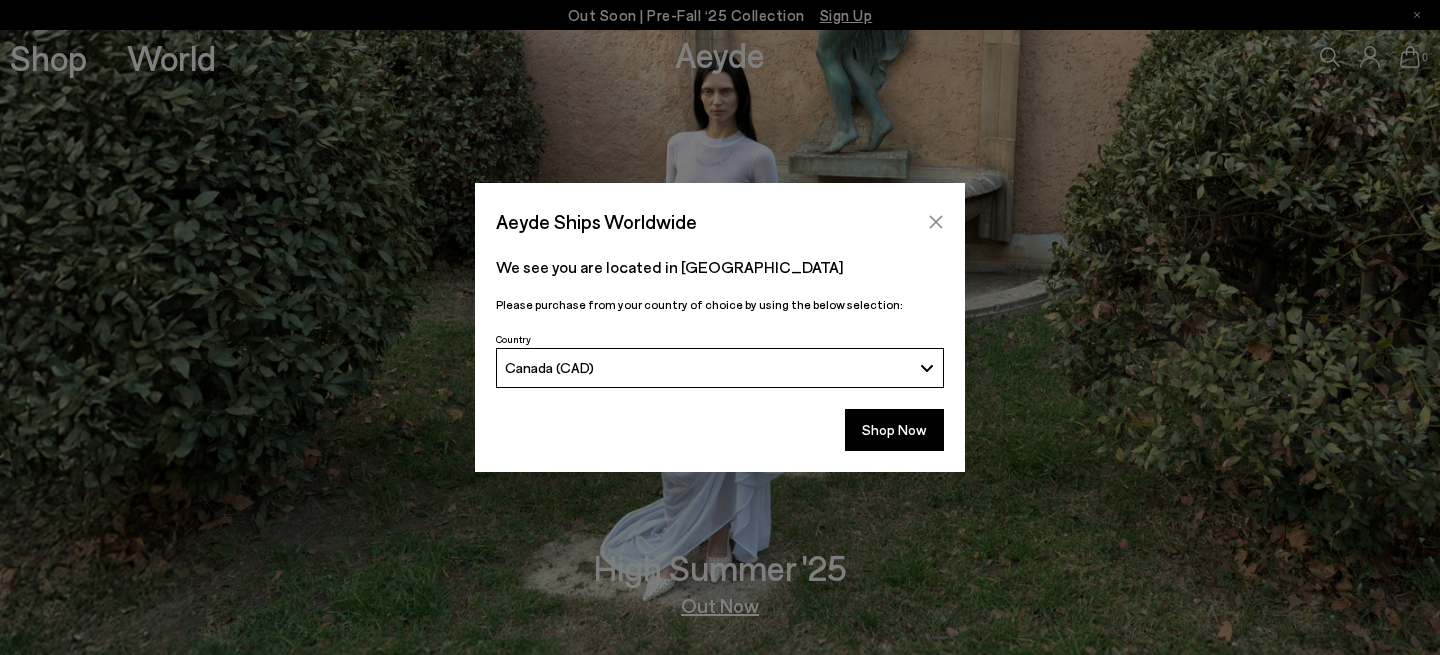 click 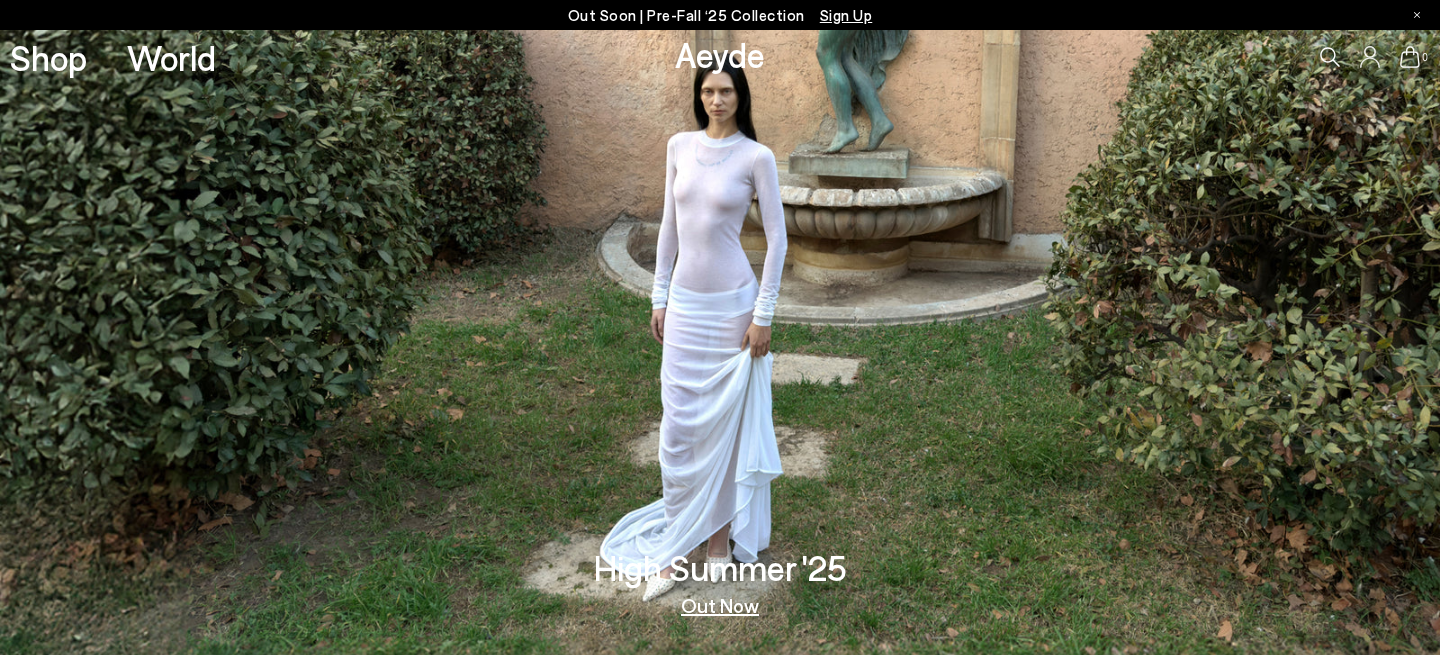 click at bounding box center (720, 342) 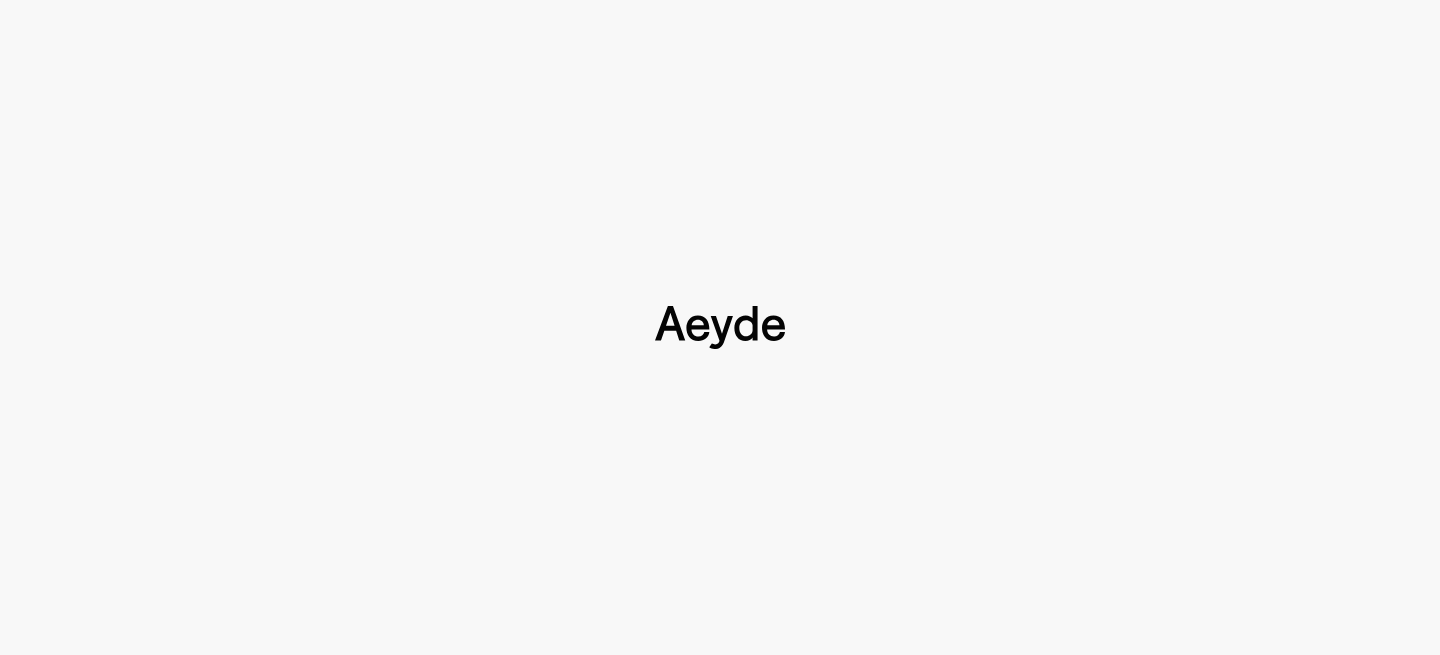 scroll, scrollTop: 0, scrollLeft: 0, axis: both 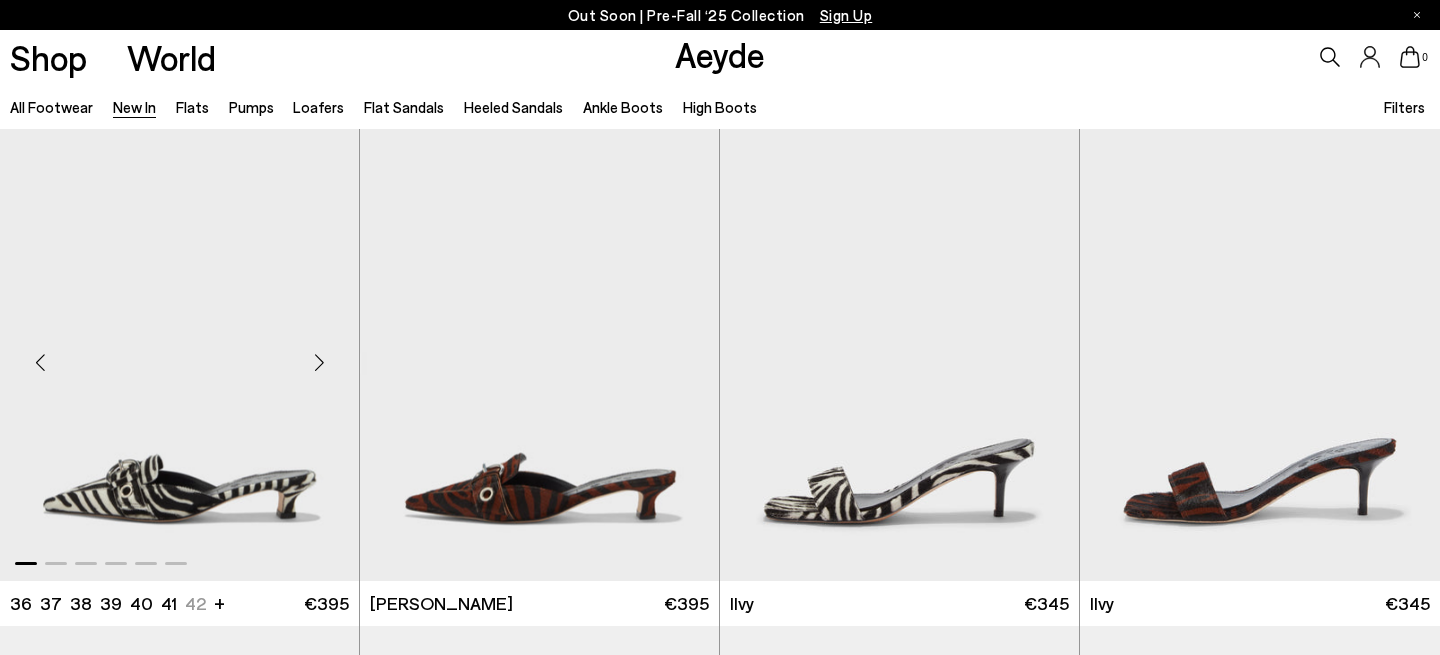 click at bounding box center [179, 354] 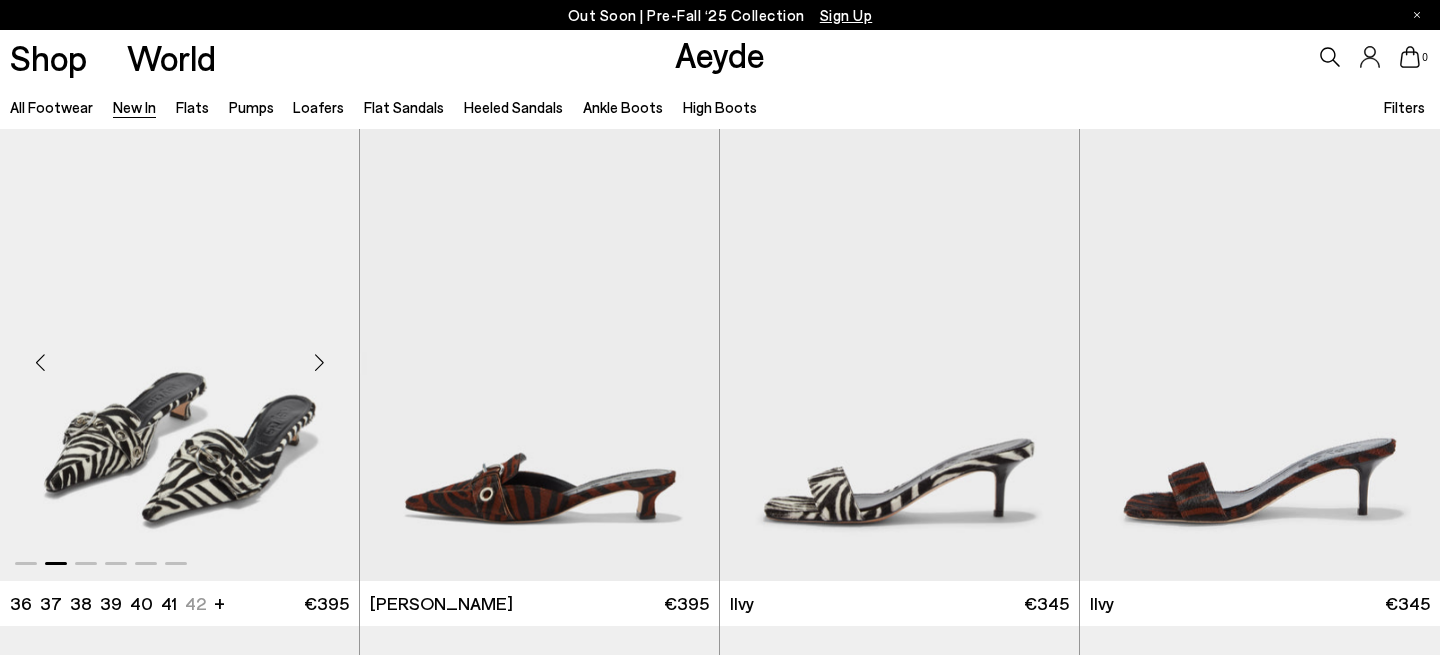 click at bounding box center (179, 354) 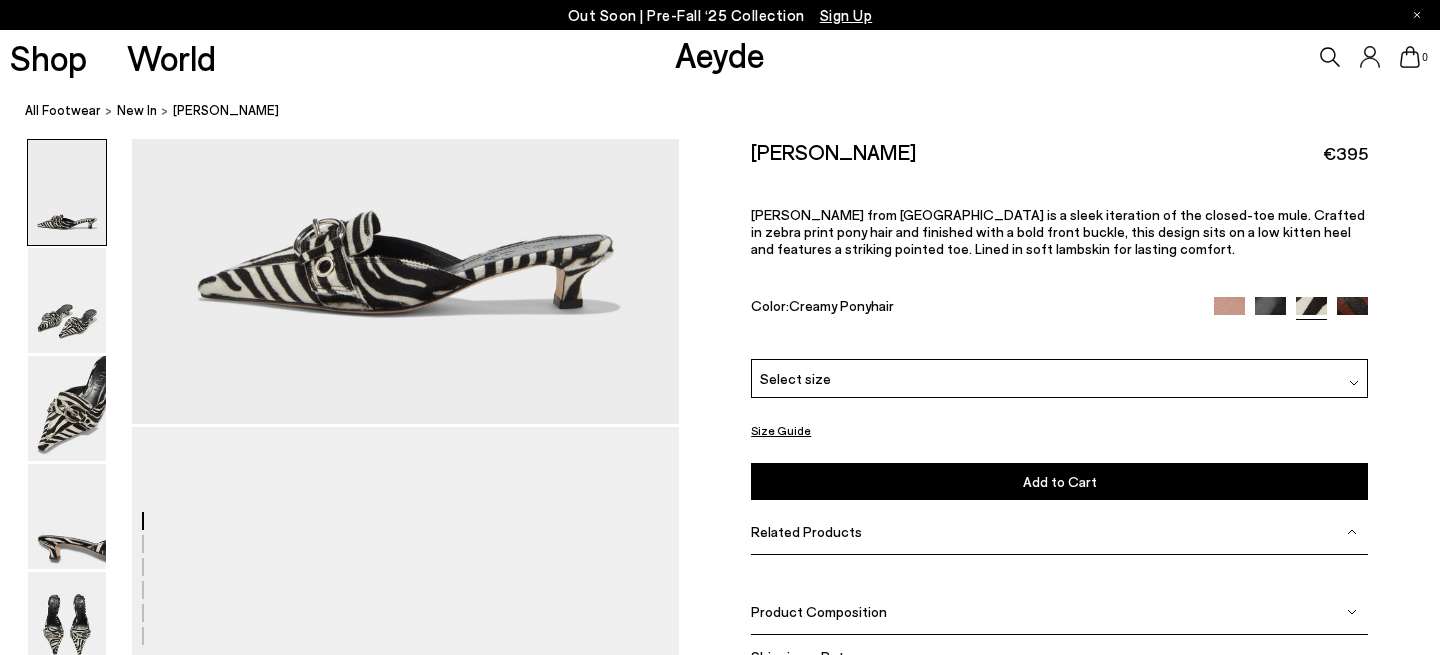 scroll, scrollTop: 460, scrollLeft: 0, axis: vertical 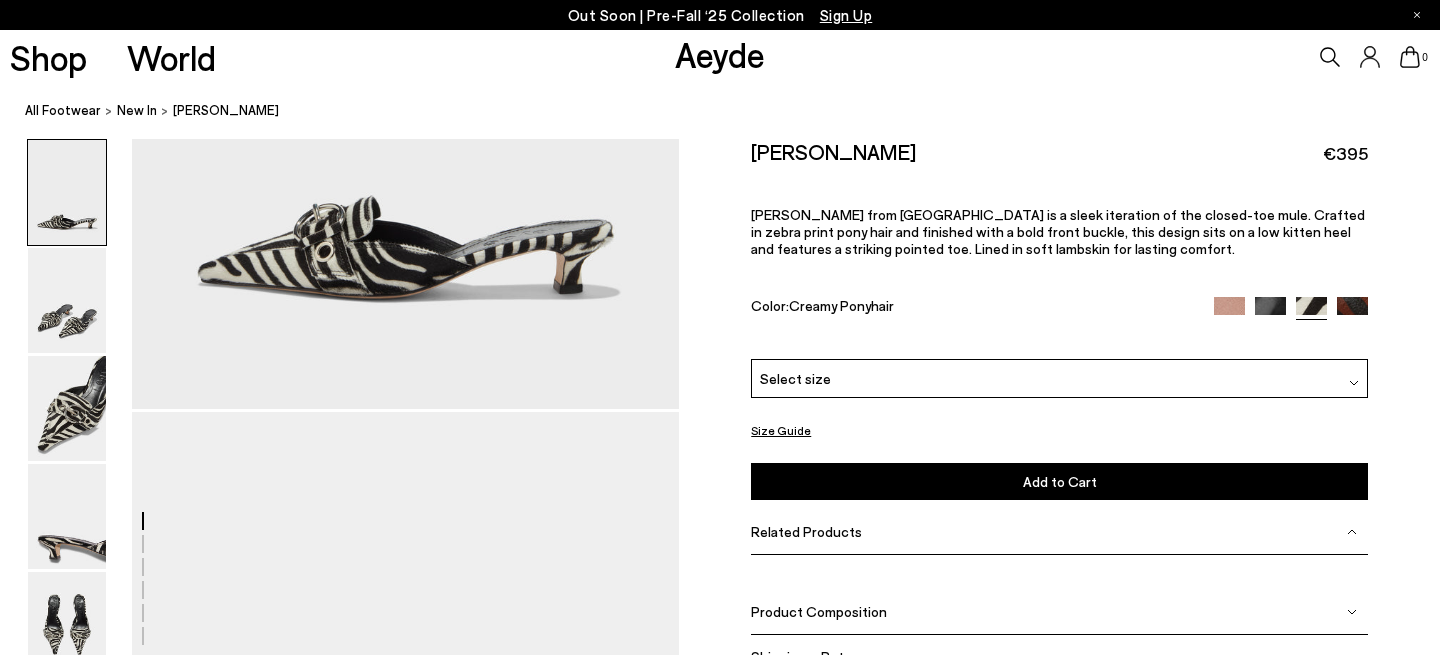 click on "Select size" at bounding box center (1059, 378) 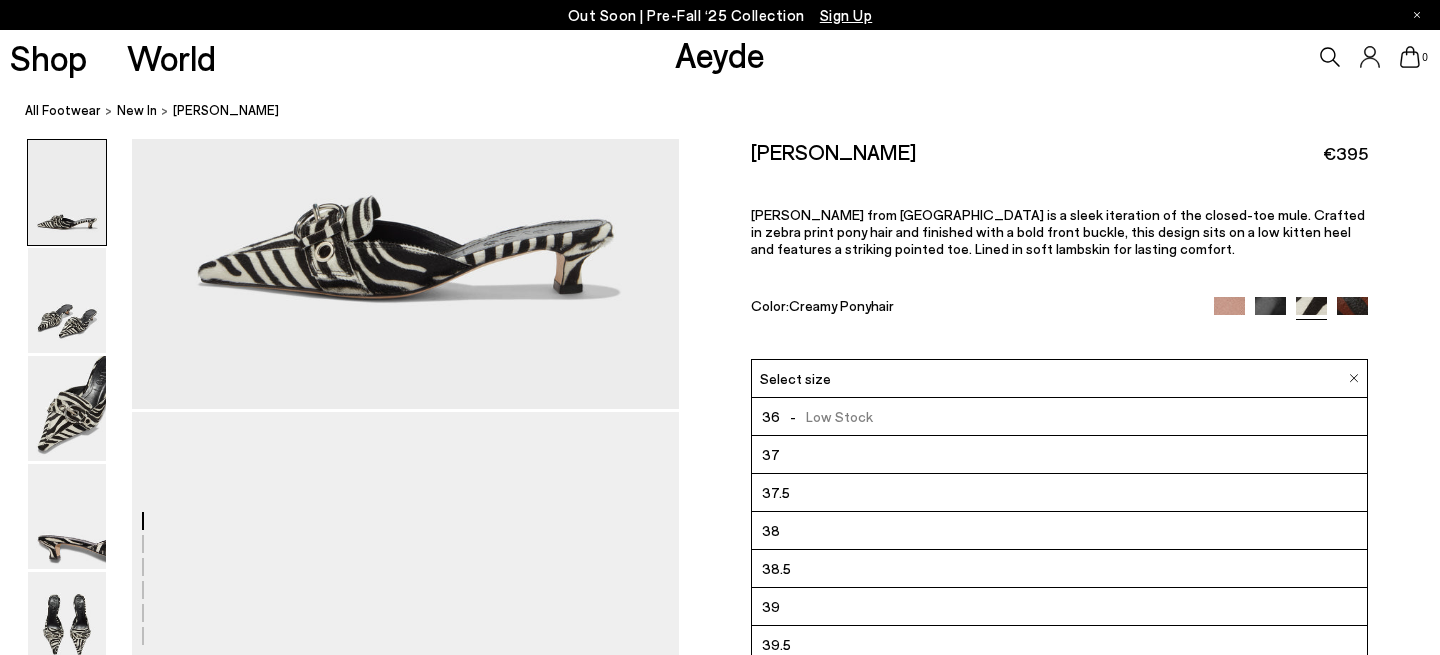 click on "Select size" at bounding box center [1059, 378] 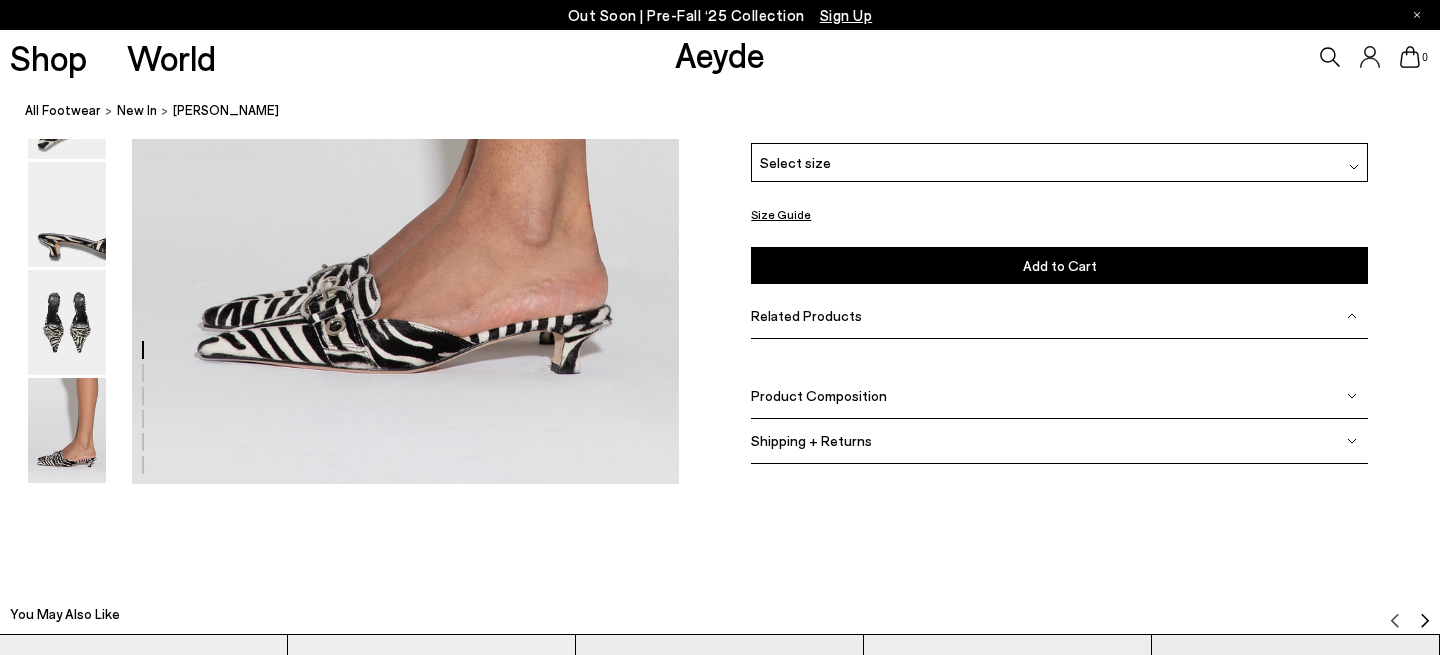 scroll, scrollTop: 4046, scrollLeft: 0, axis: vertical 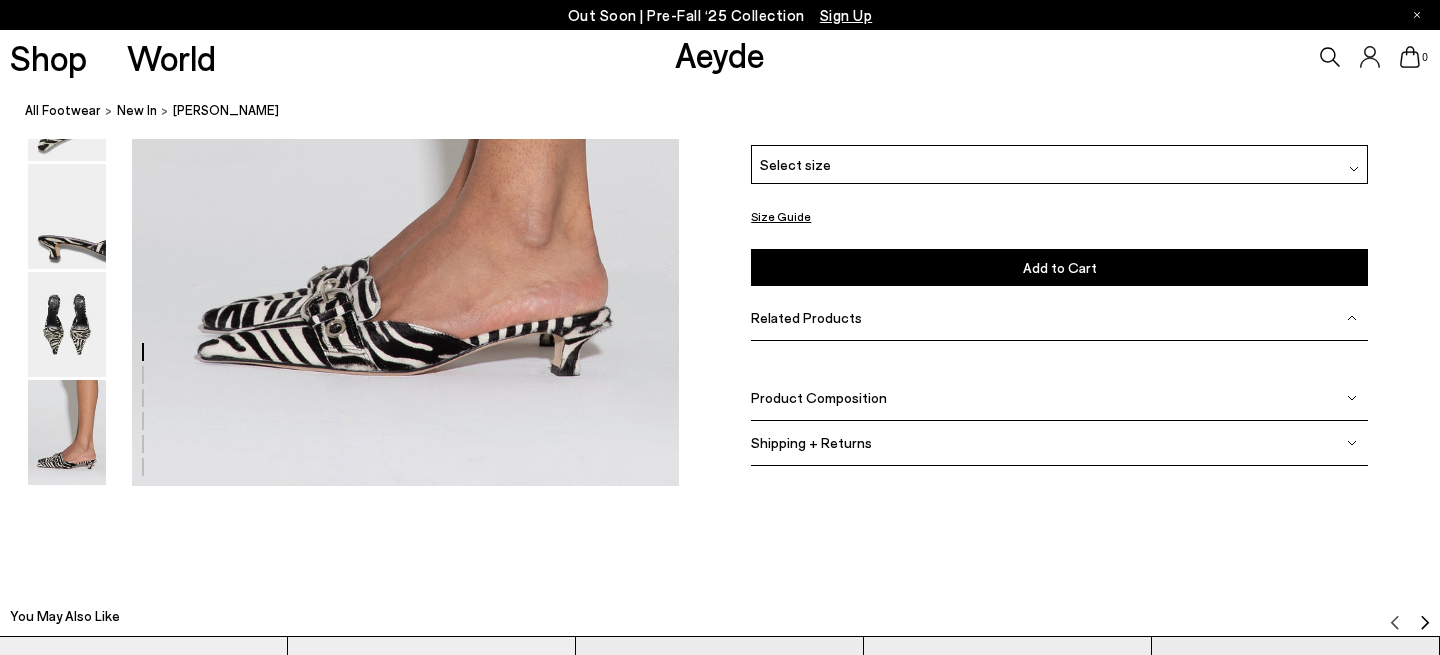 click on "Related Products" at bounding box center (1059, 318) 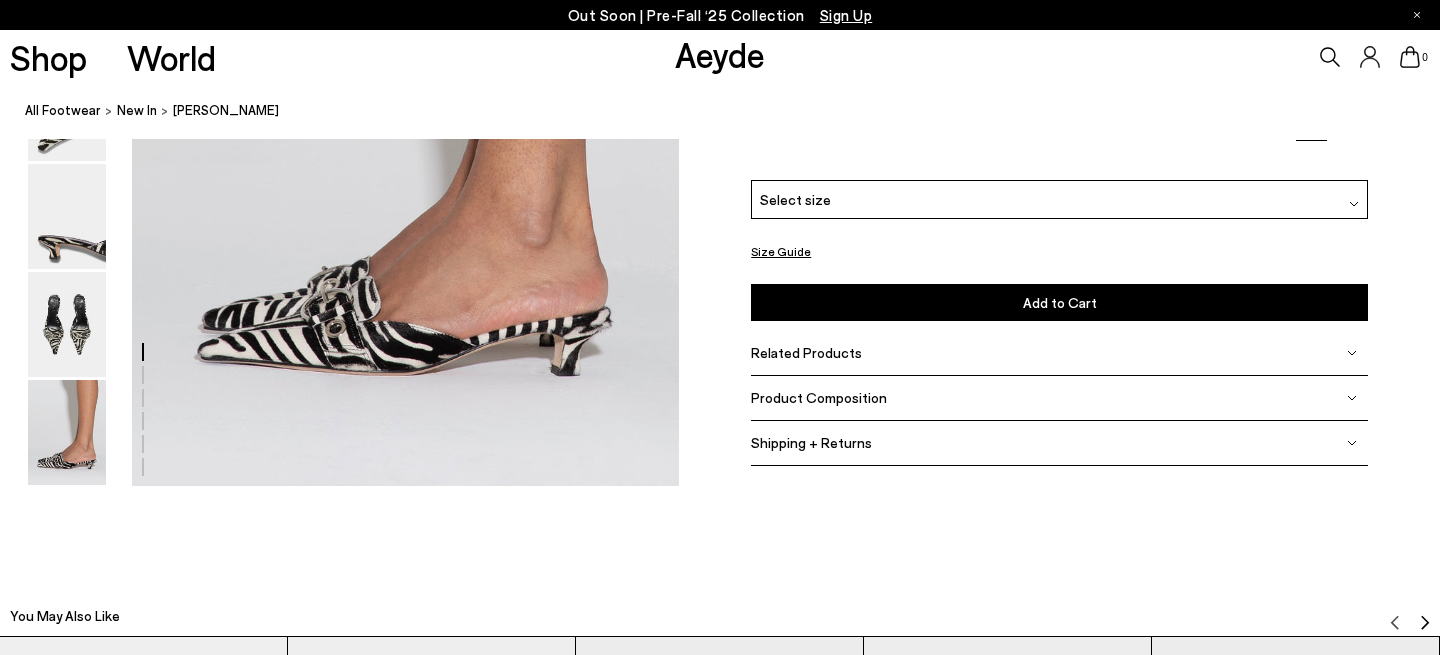 click on "Related Products" at bounding box center (1059, 353) 